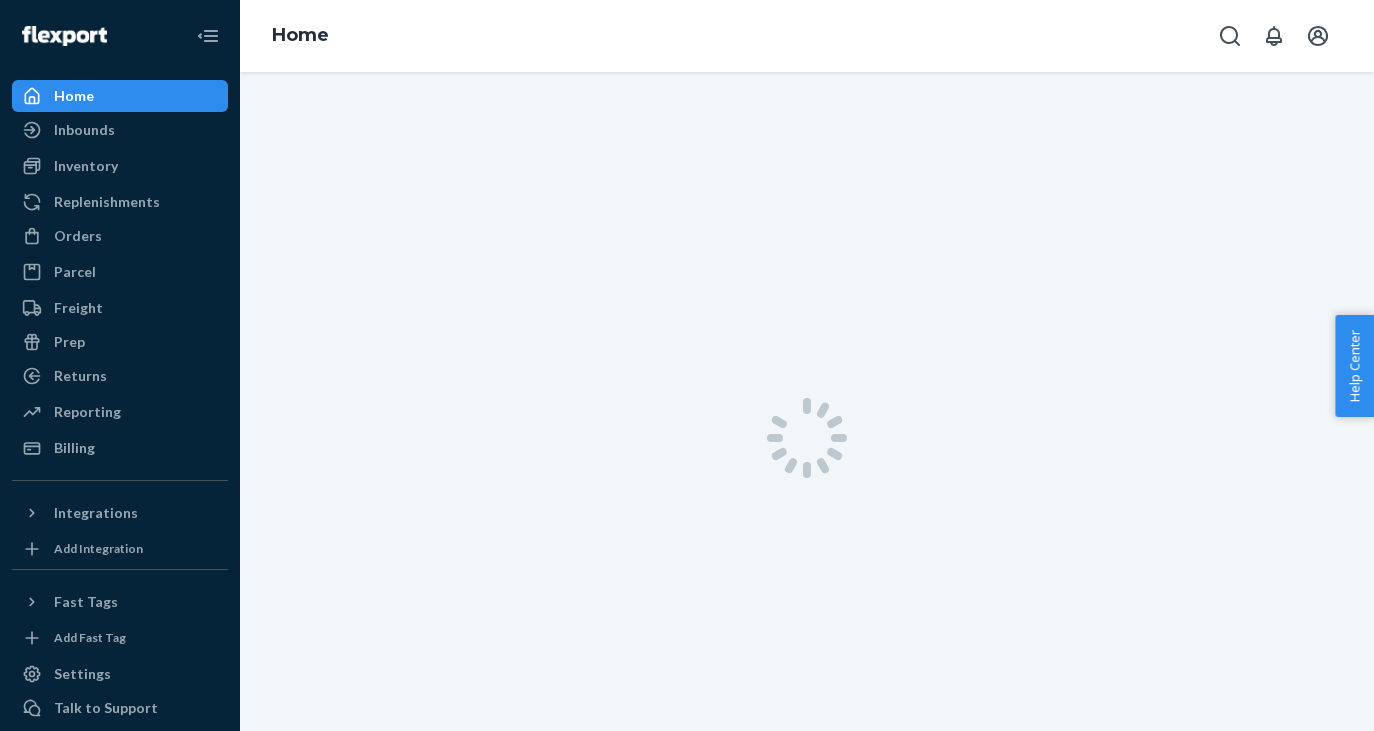 scroll, scrollTop: 0, scrollLeft: 0, axis: both 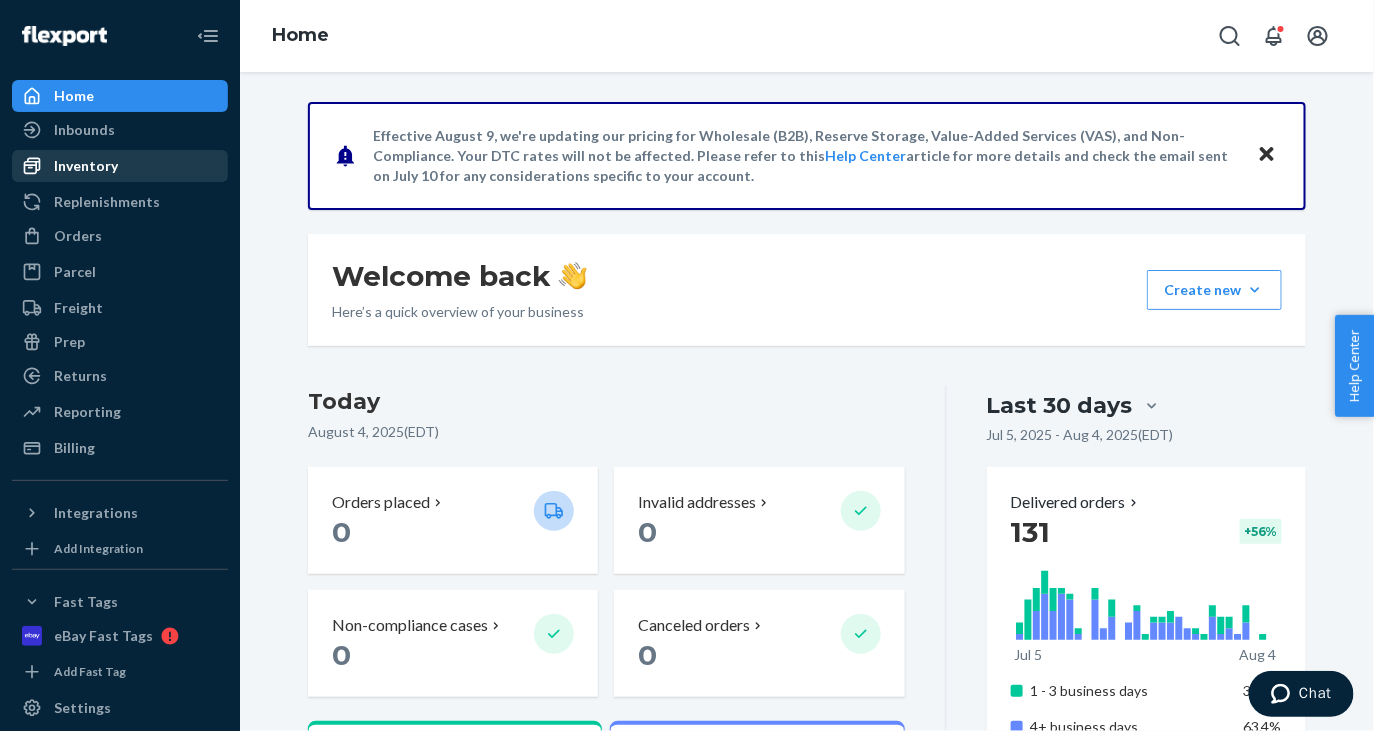click on "Inventory" at bounding box center (120, 166) 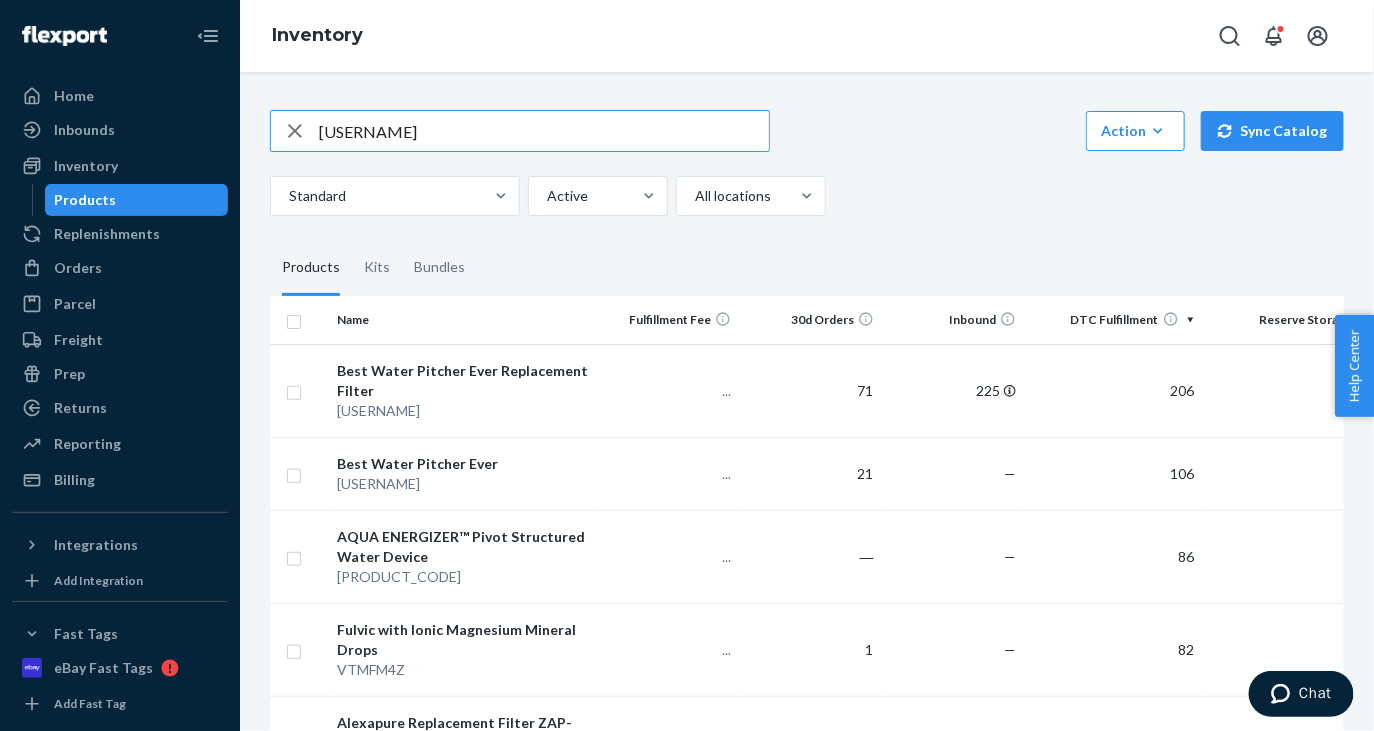 type on "aeotg" 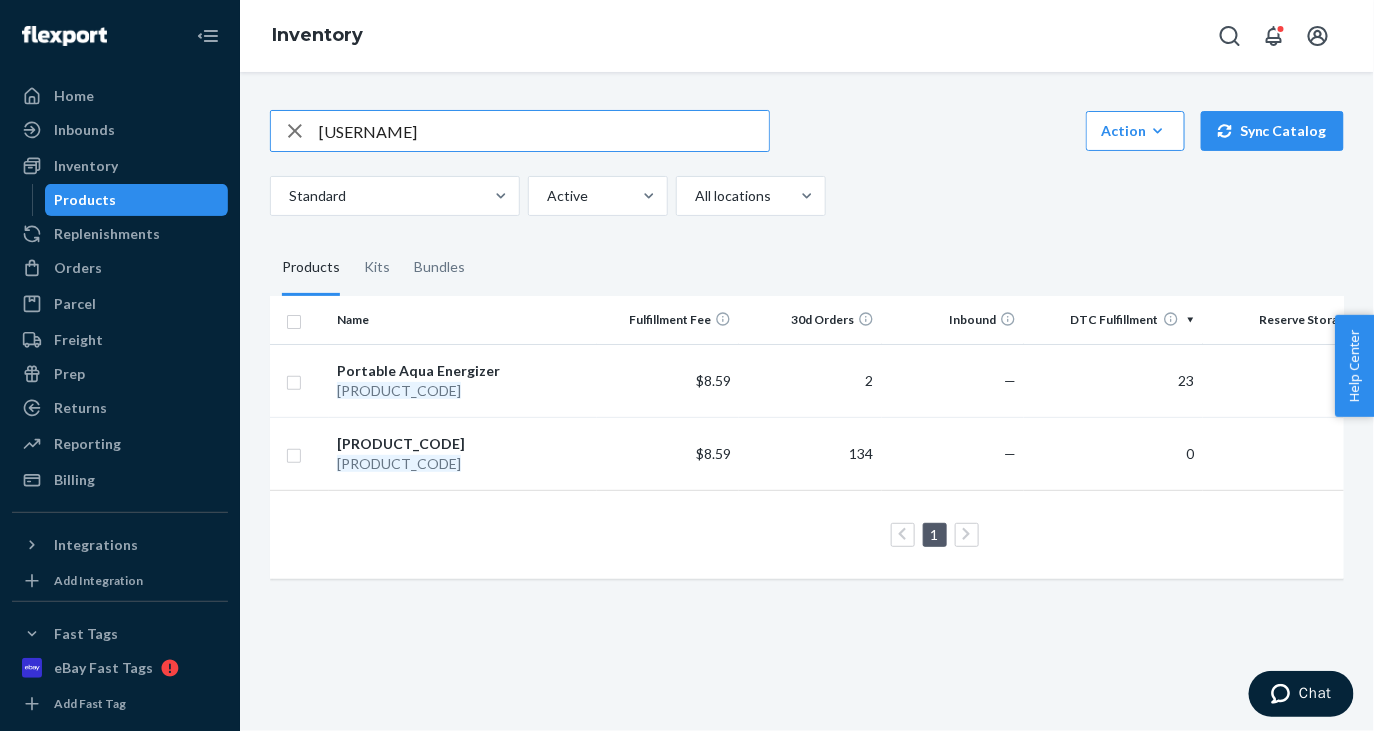 click on "aeotg" at bounding box center [544, 131] 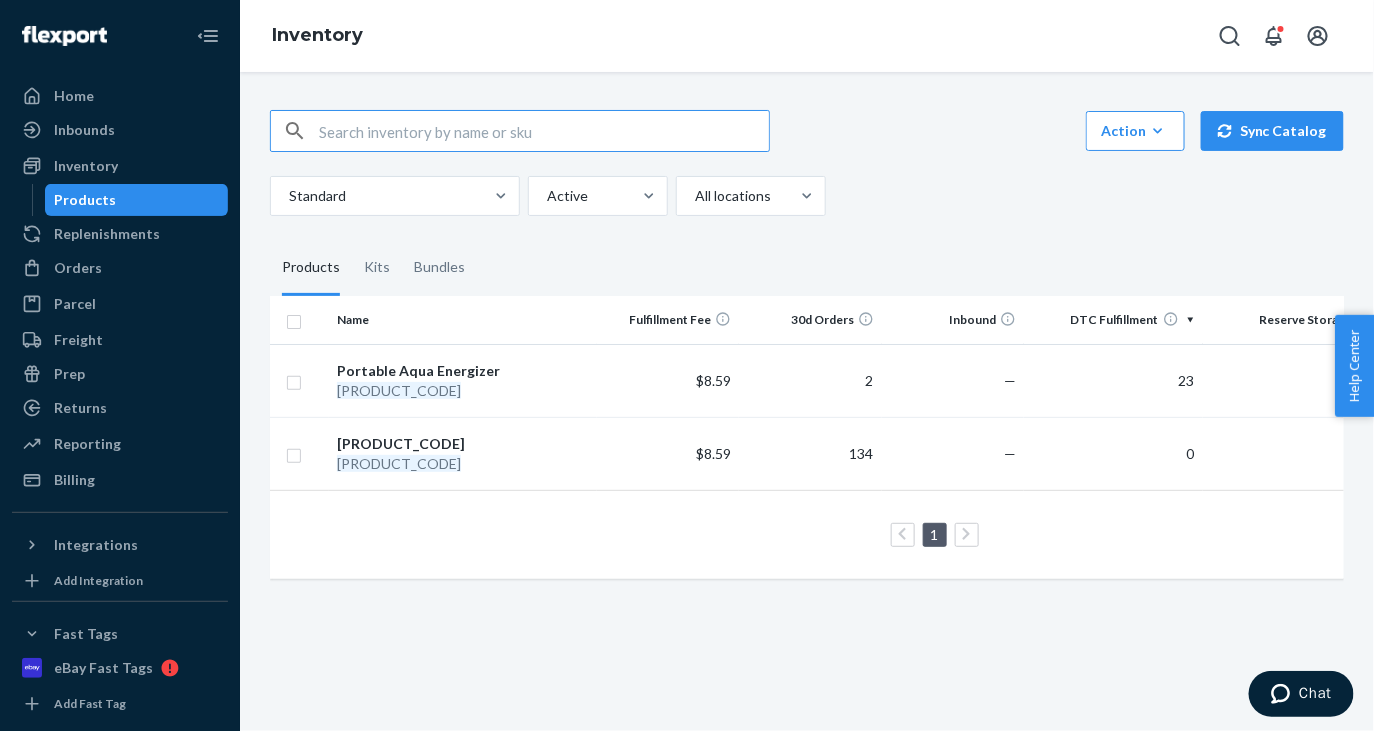 type 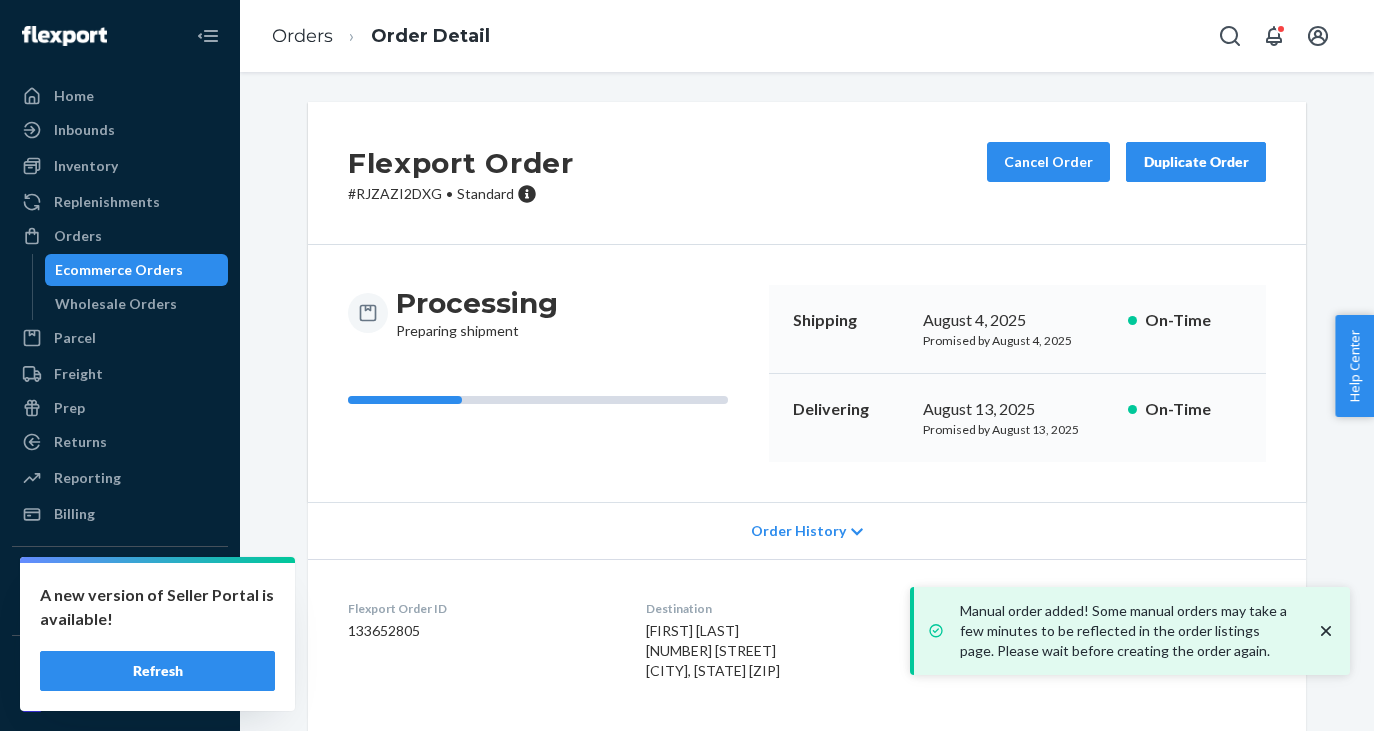 scroll, scrollTop: 0, scrollLeft: 0, axis: both 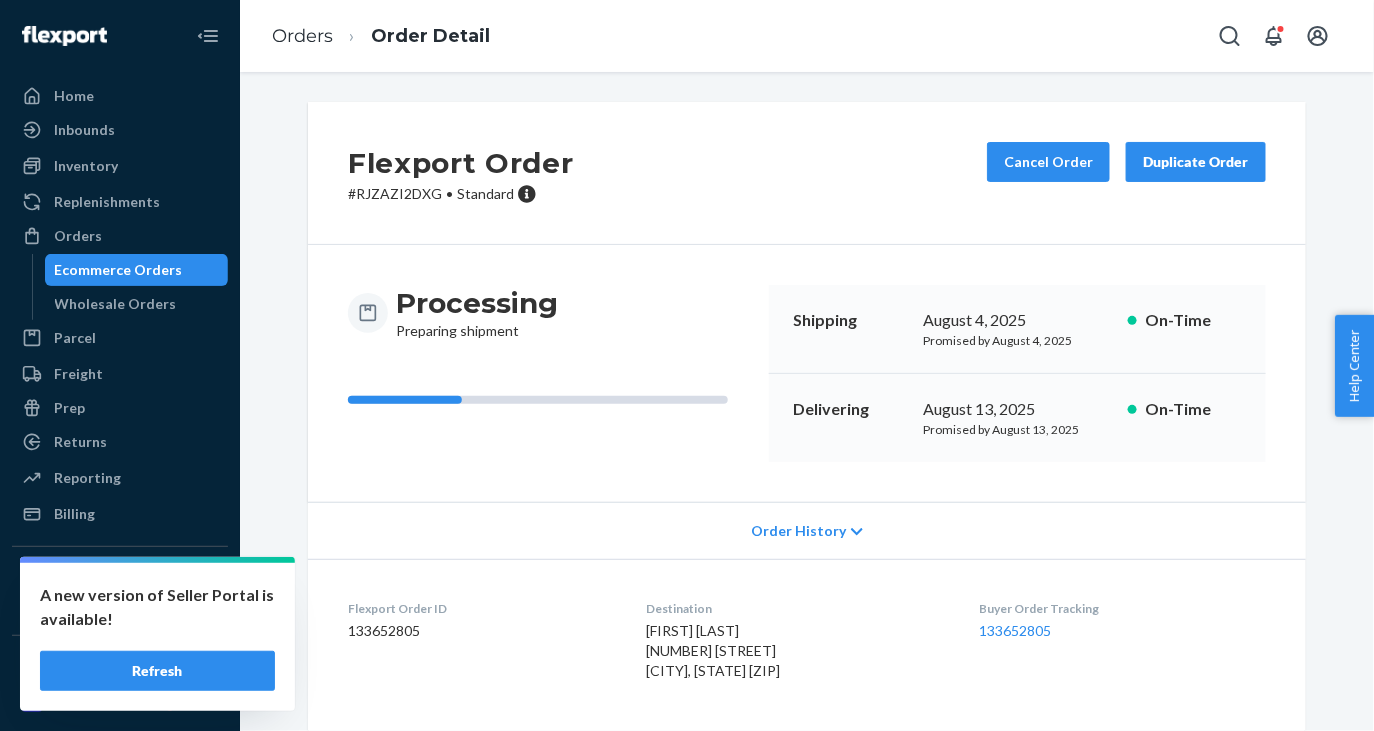 click on "Refresh" at bounding box center [157, 671] 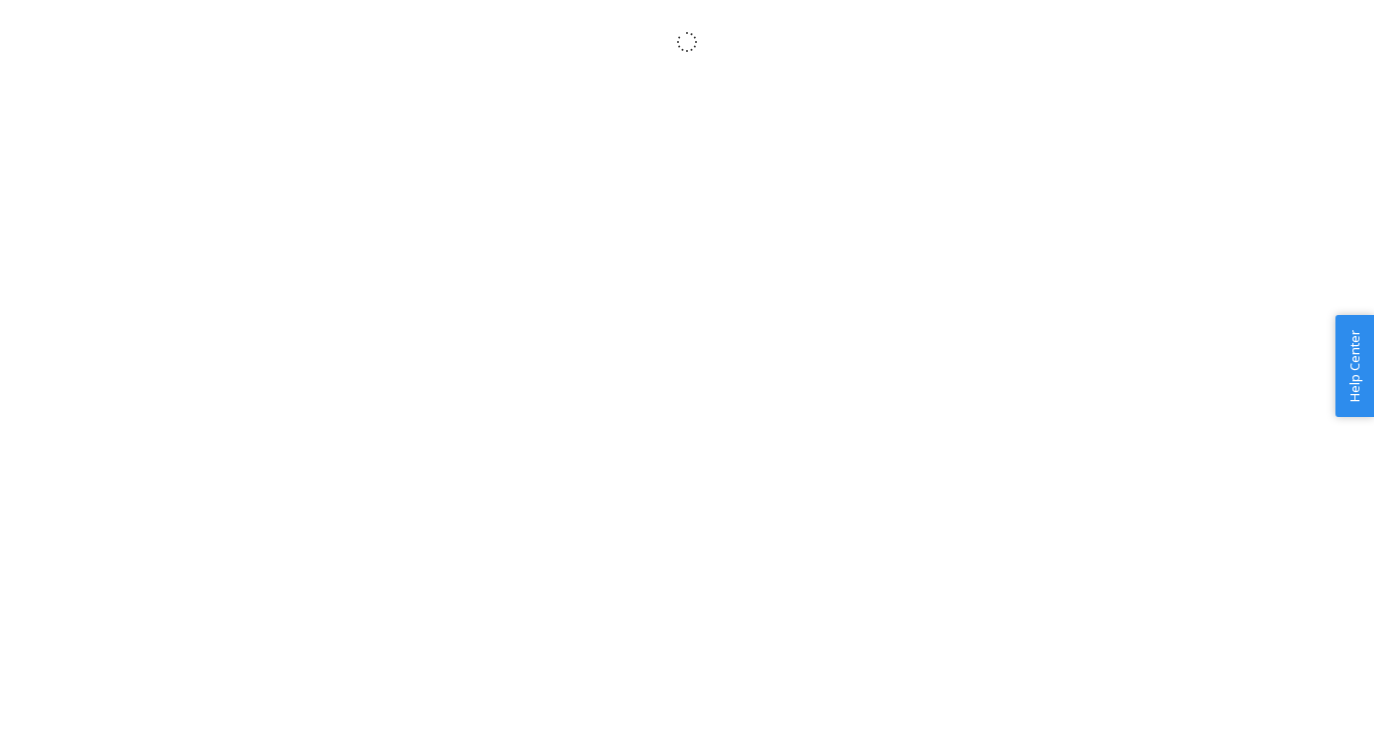 scroll, scrollTop: 0, scrollLeft: 0, axis: both 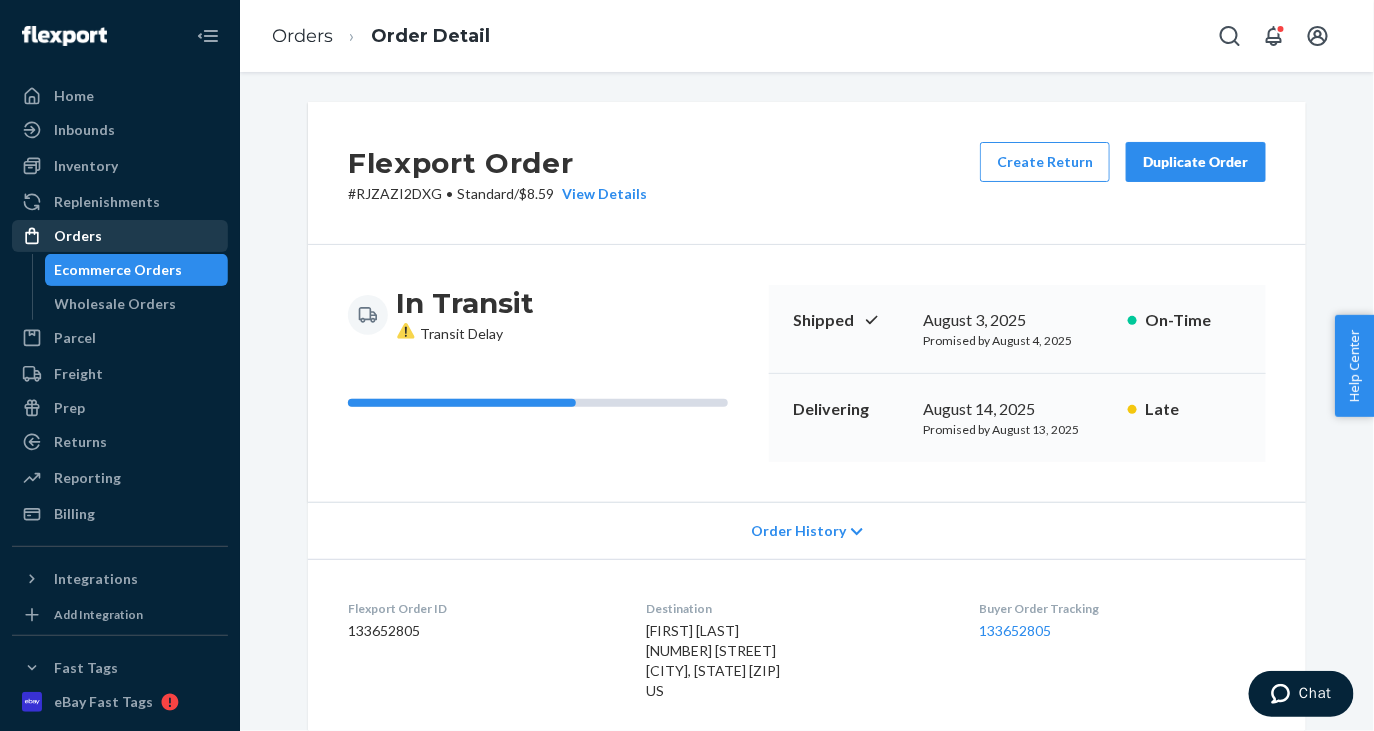 click on "Orders" at bounding box center (120, 236) 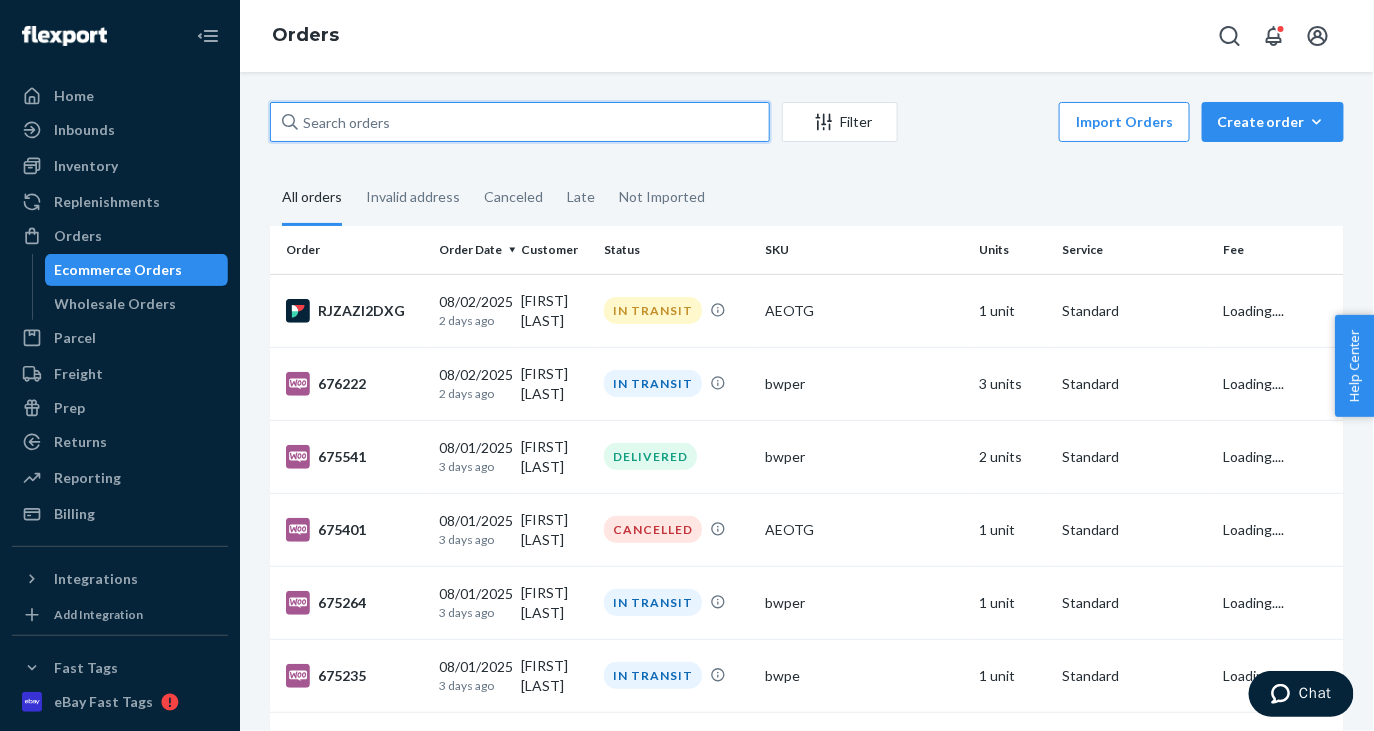 click at bounding box center (520, 122) 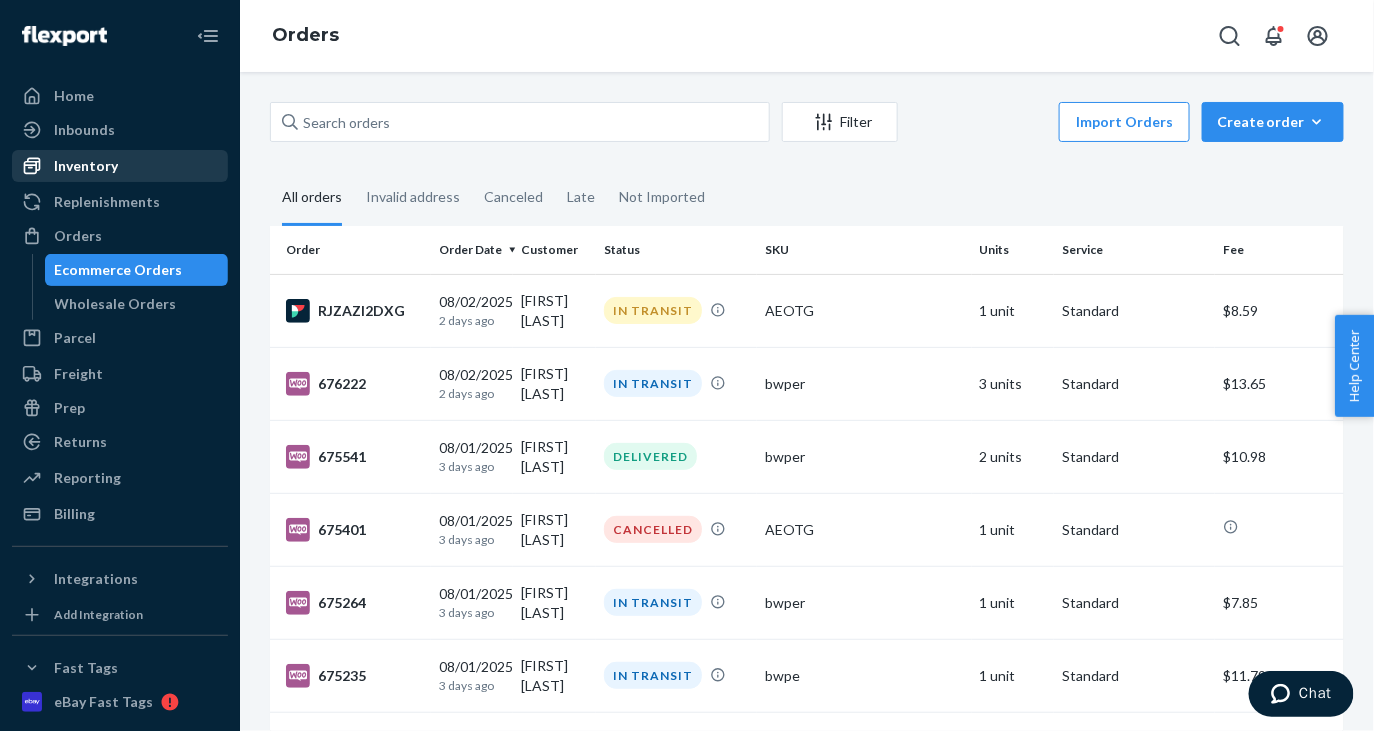 click on "Inventory" at bounding box center (120, 166) 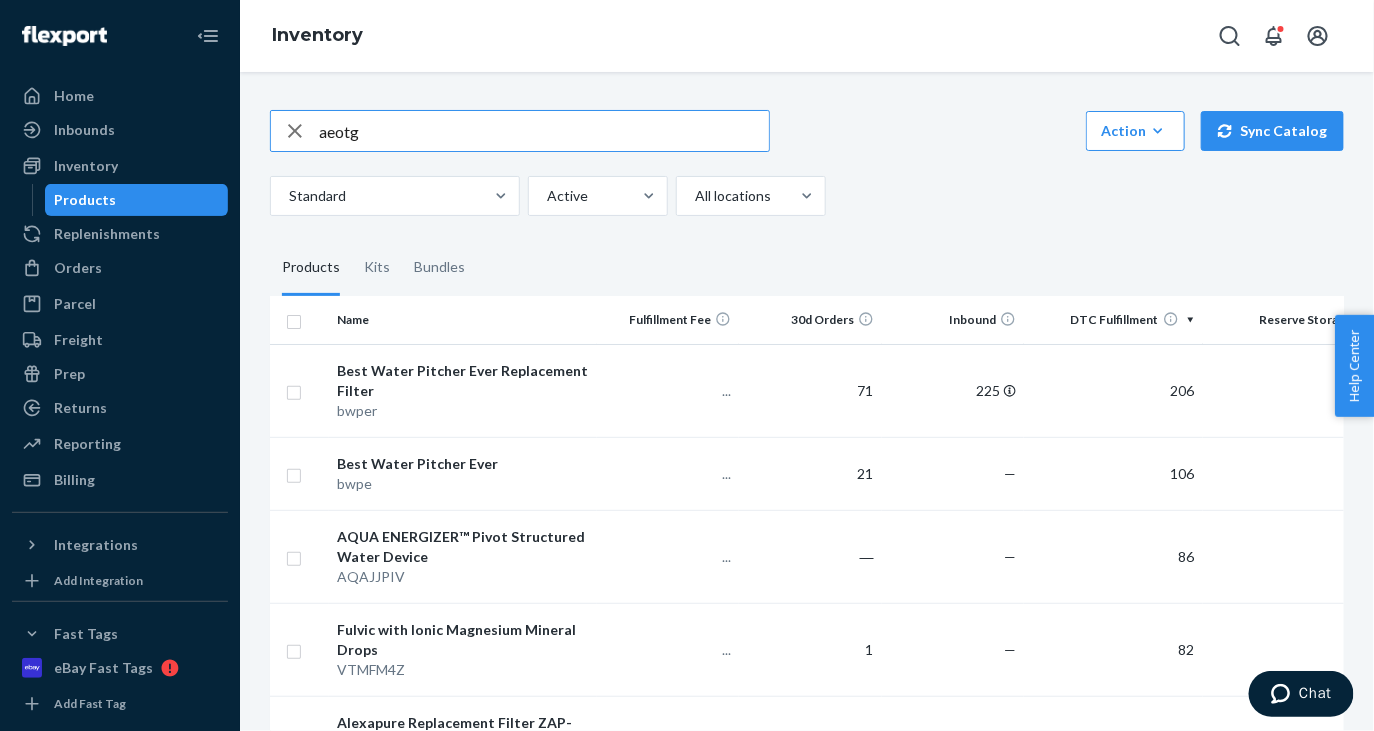 type on "aeotg" 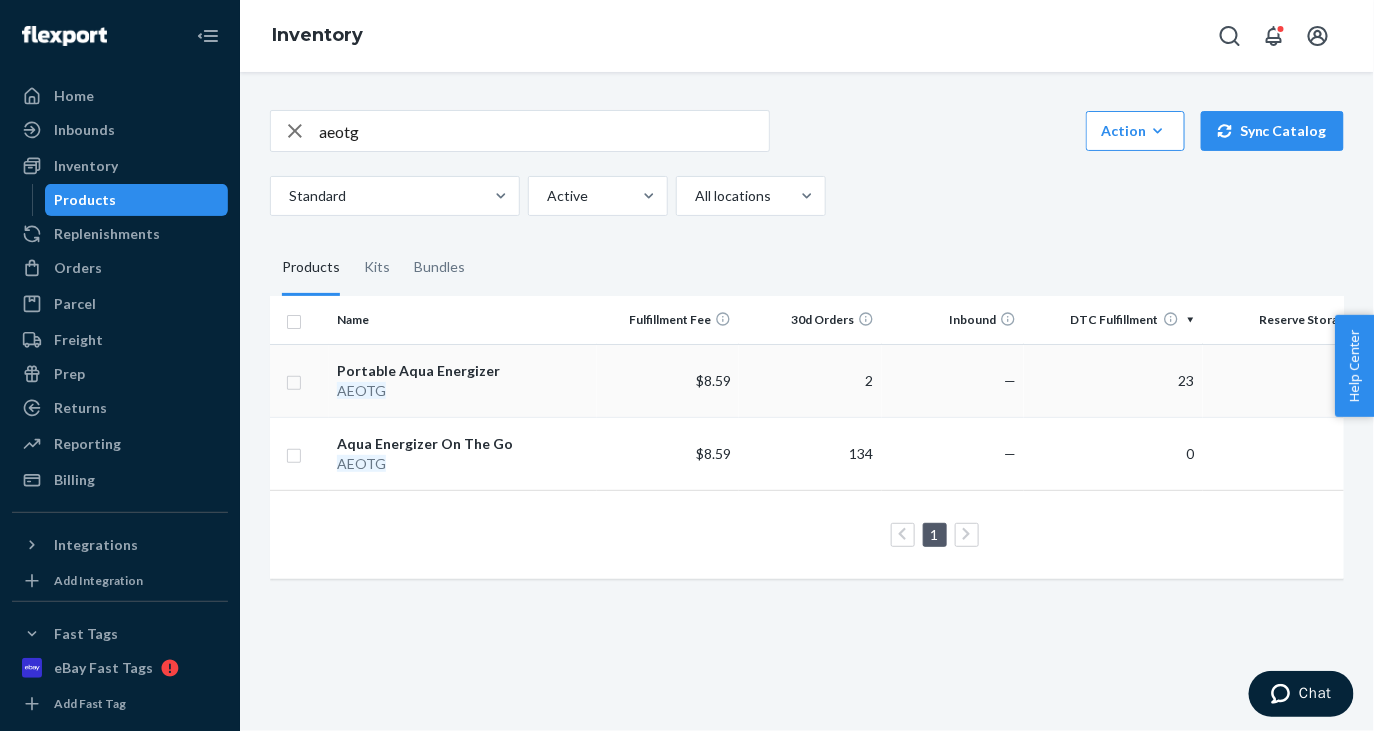 click on "AEOTG" at bounding box center (462, 391) 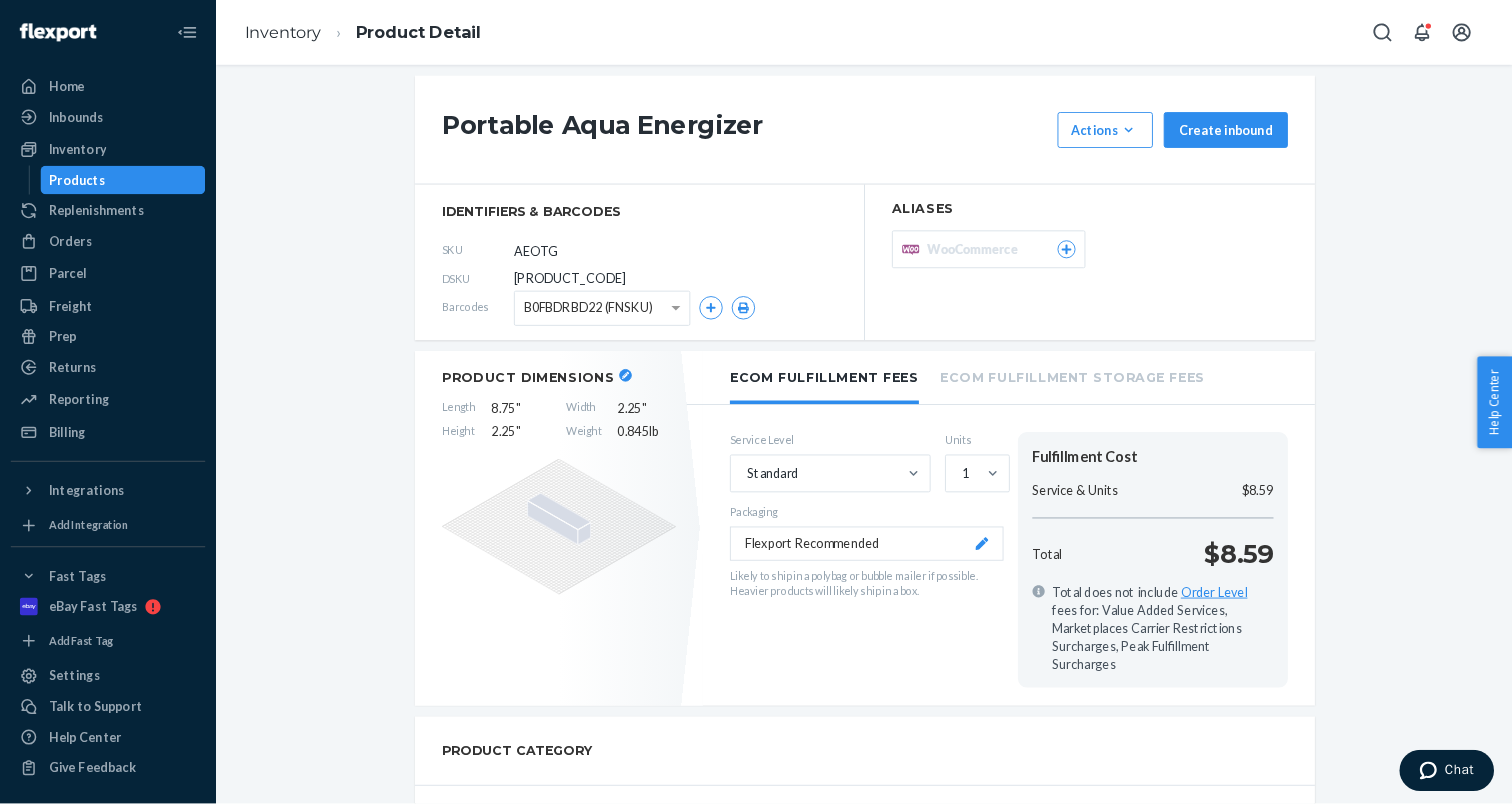 scroll, scrollTop: 0, scrollLeft: 0, axis: both 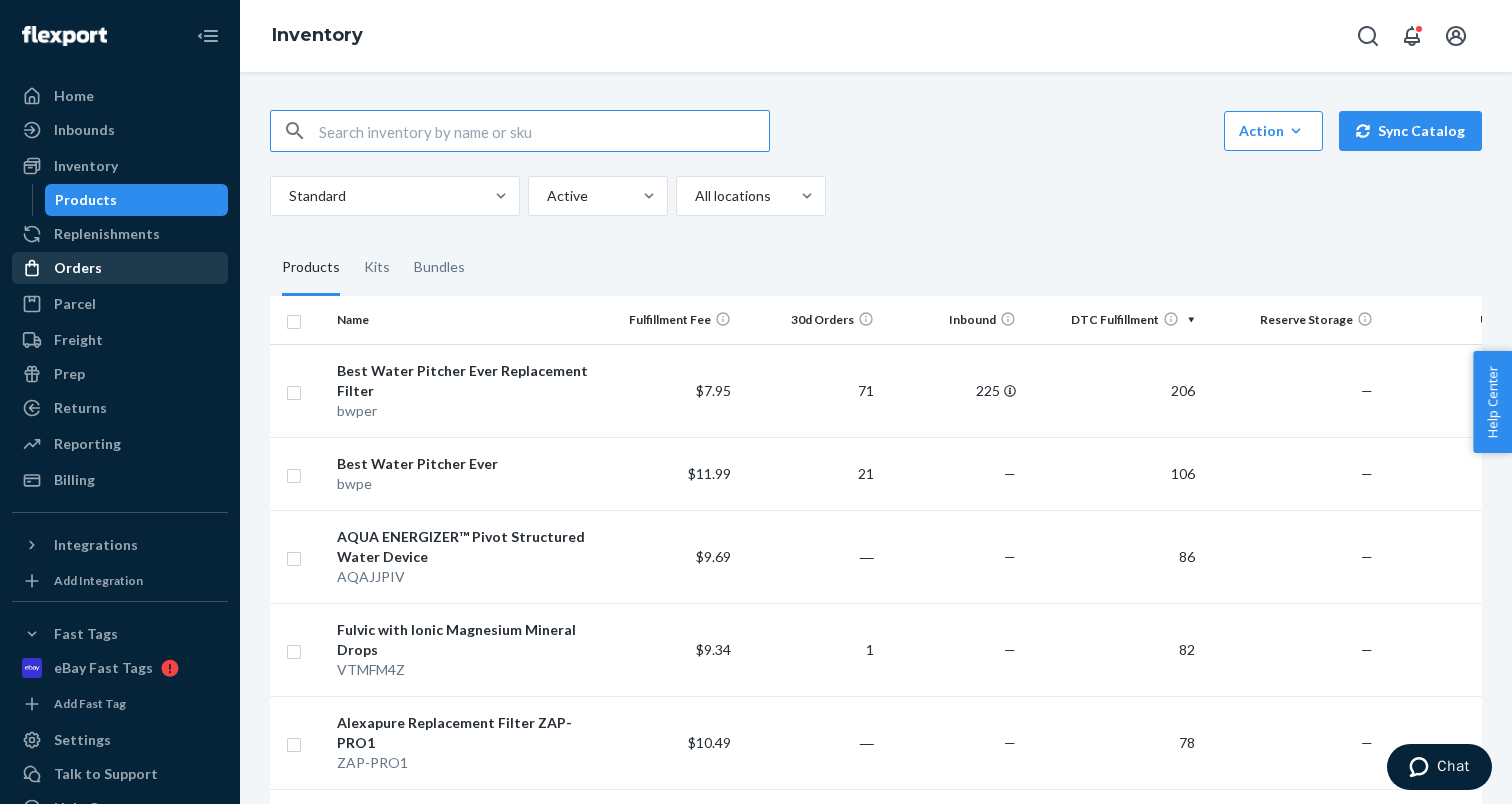 click on "Orders" at bounding box center [120, 268] 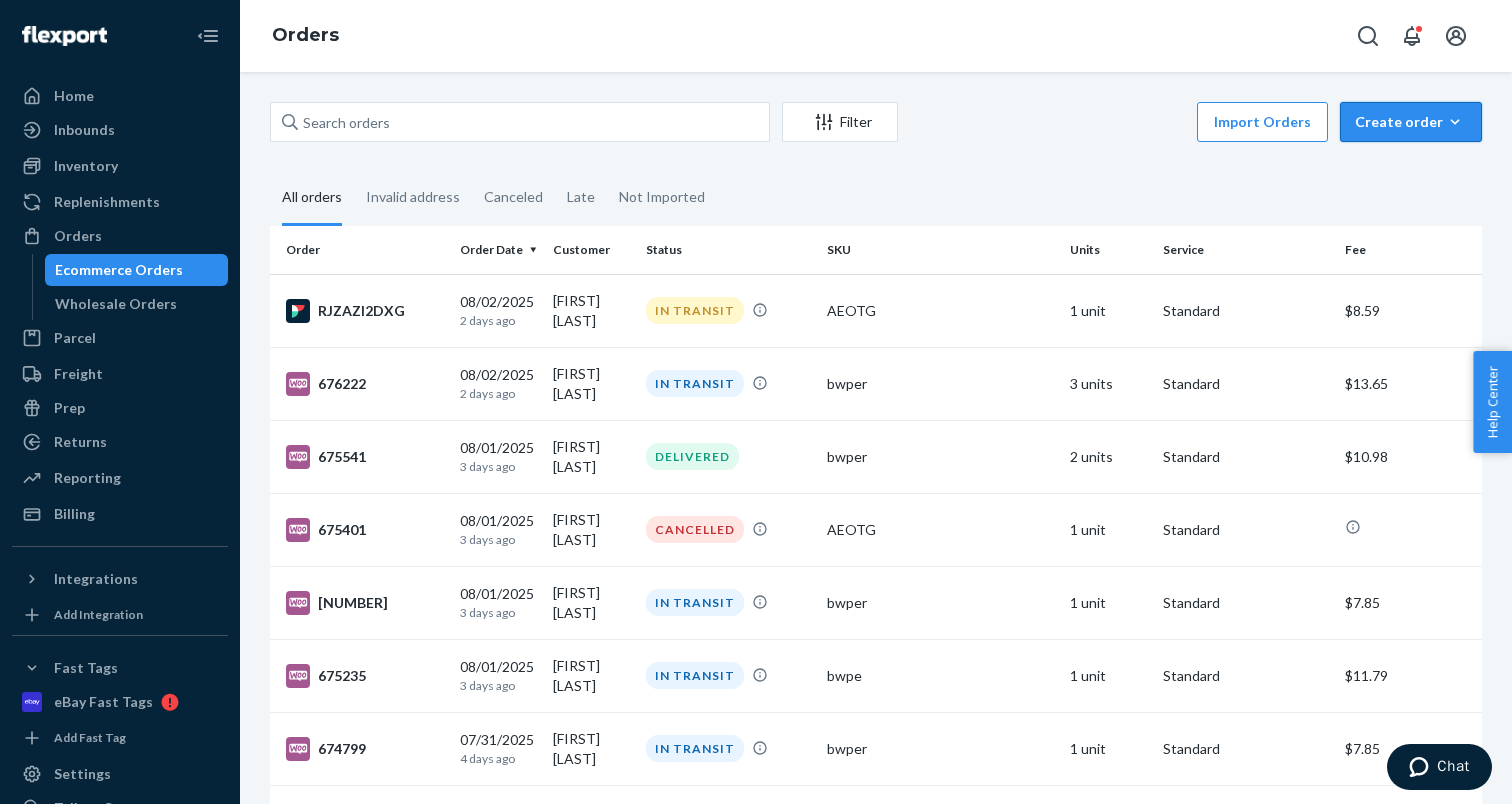 click on "Create order Ecommerce order Removal order" at bounding box center [1411, 122] 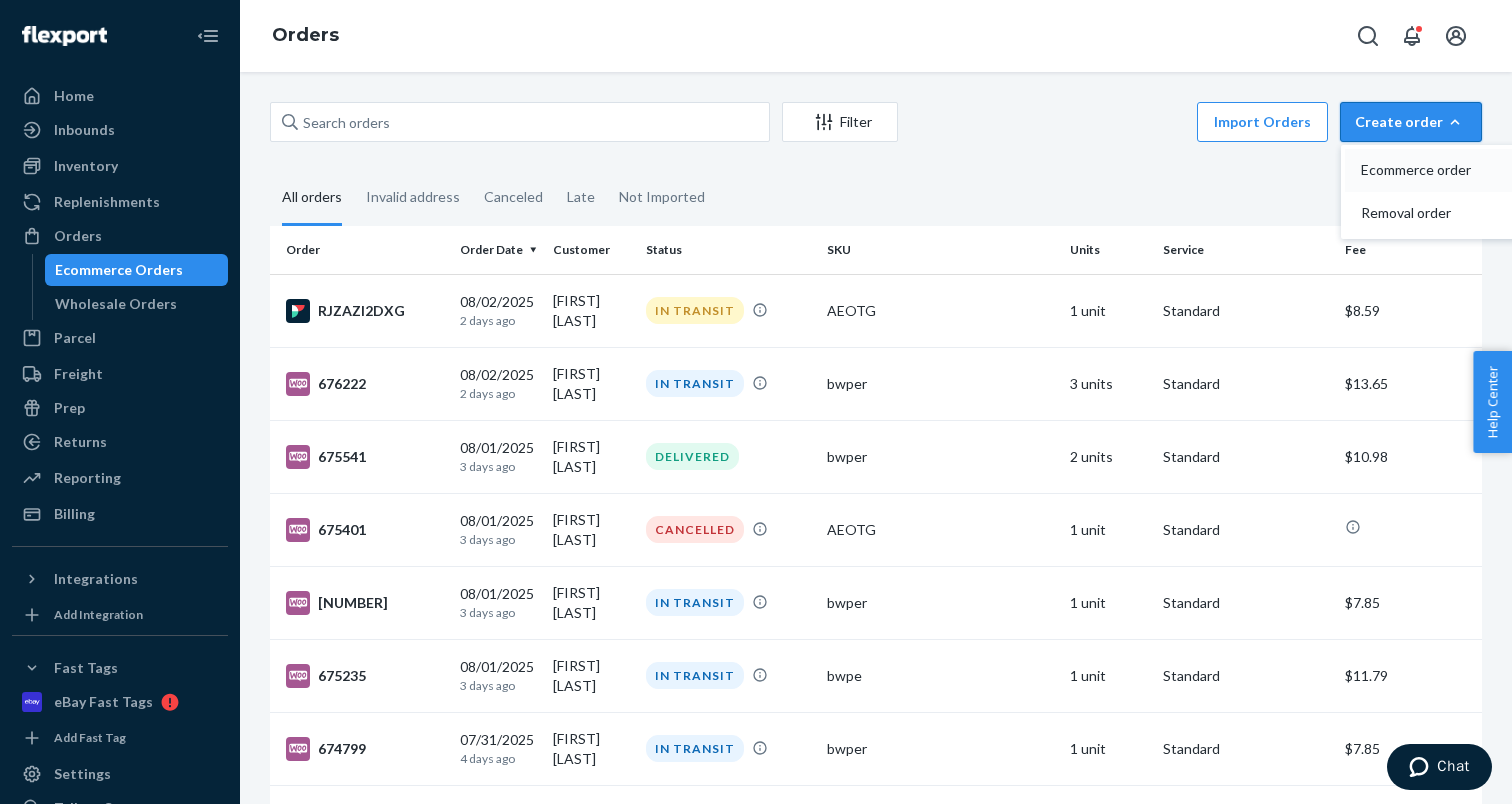 click on "Ecommerce order" at bounding box center (1423, 170) 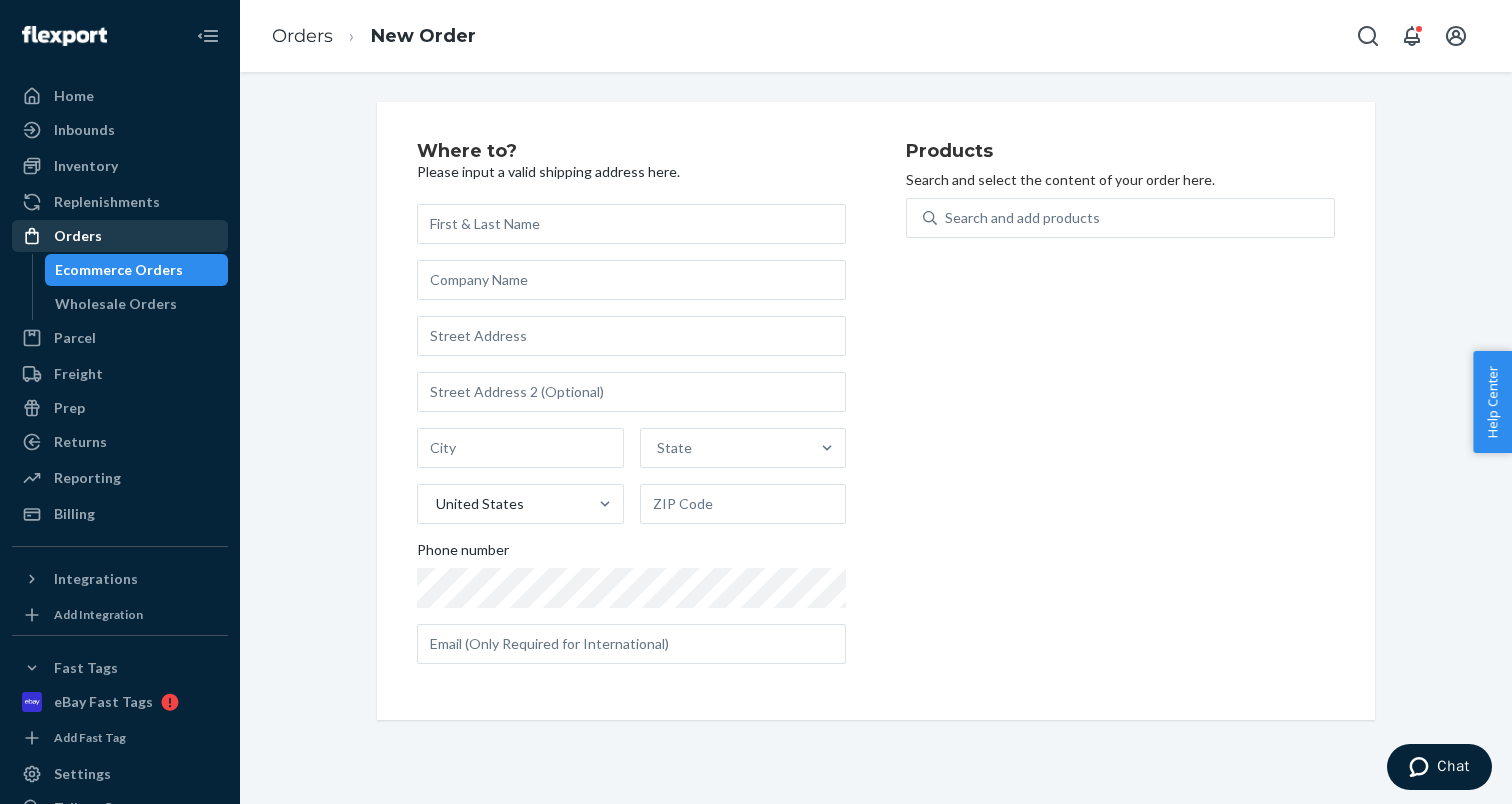 click on "Orders" at bounding box center [120, 236] 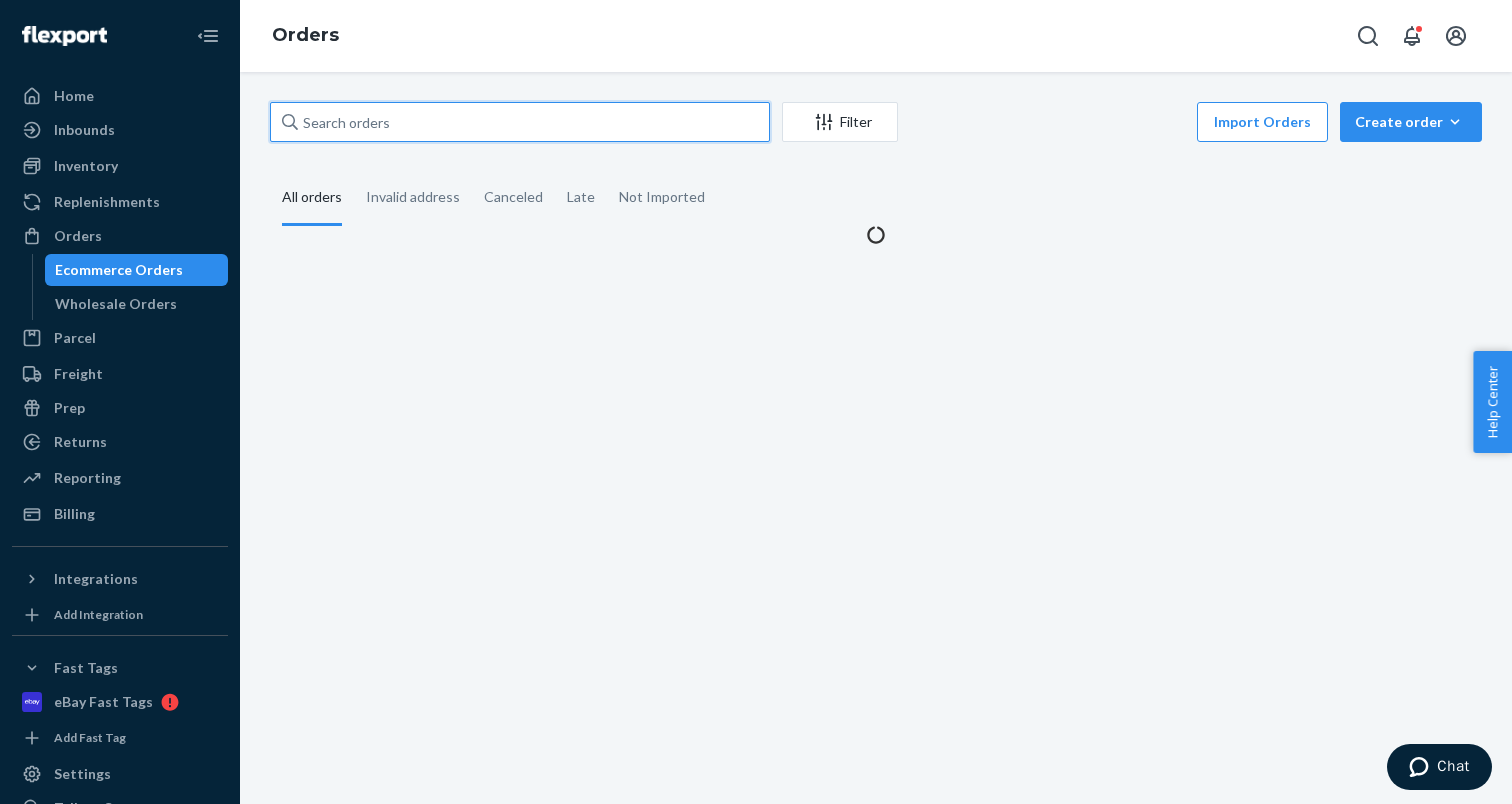 click at bounding box center (520, 122) 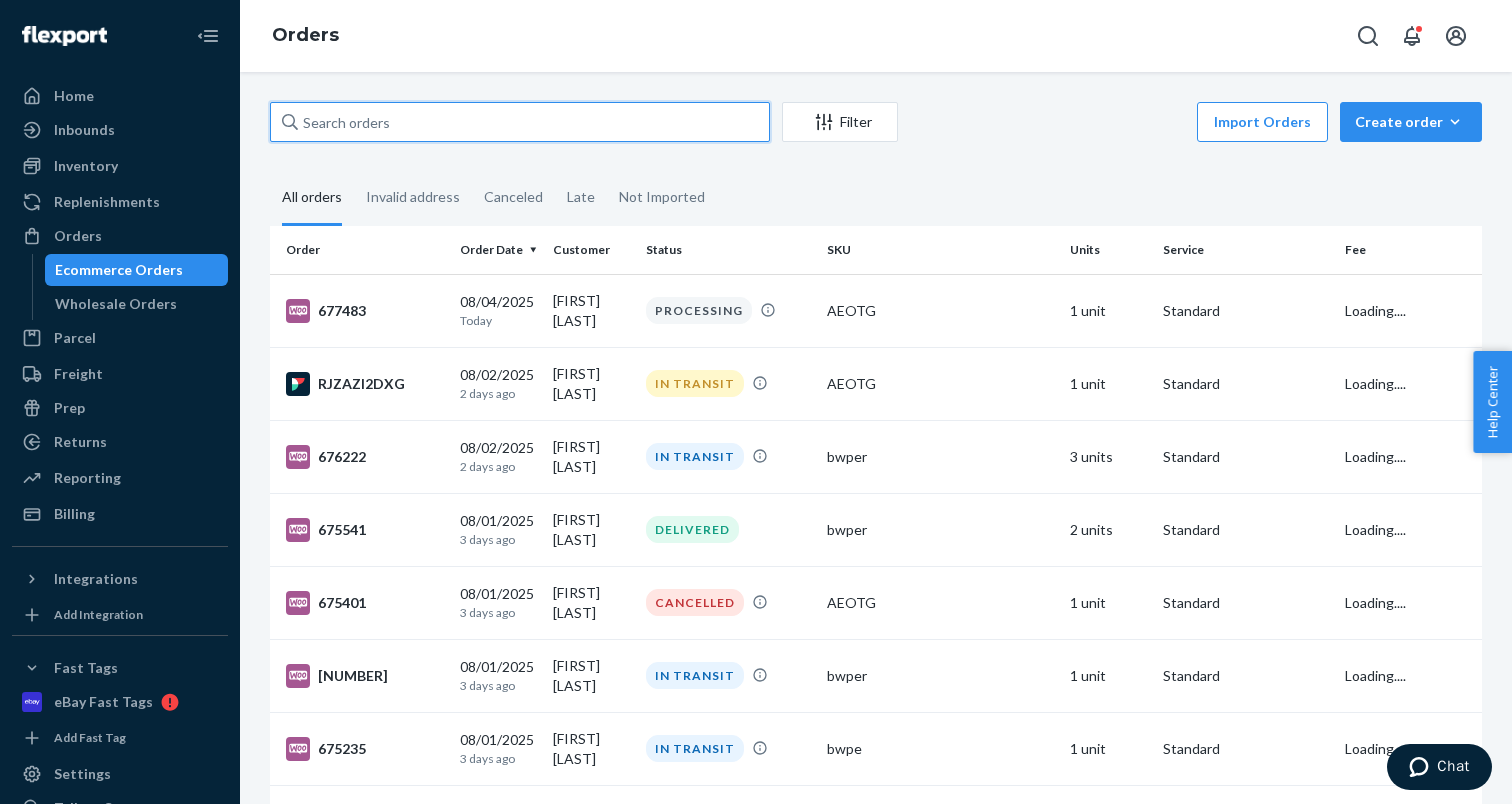 paste on "675401" 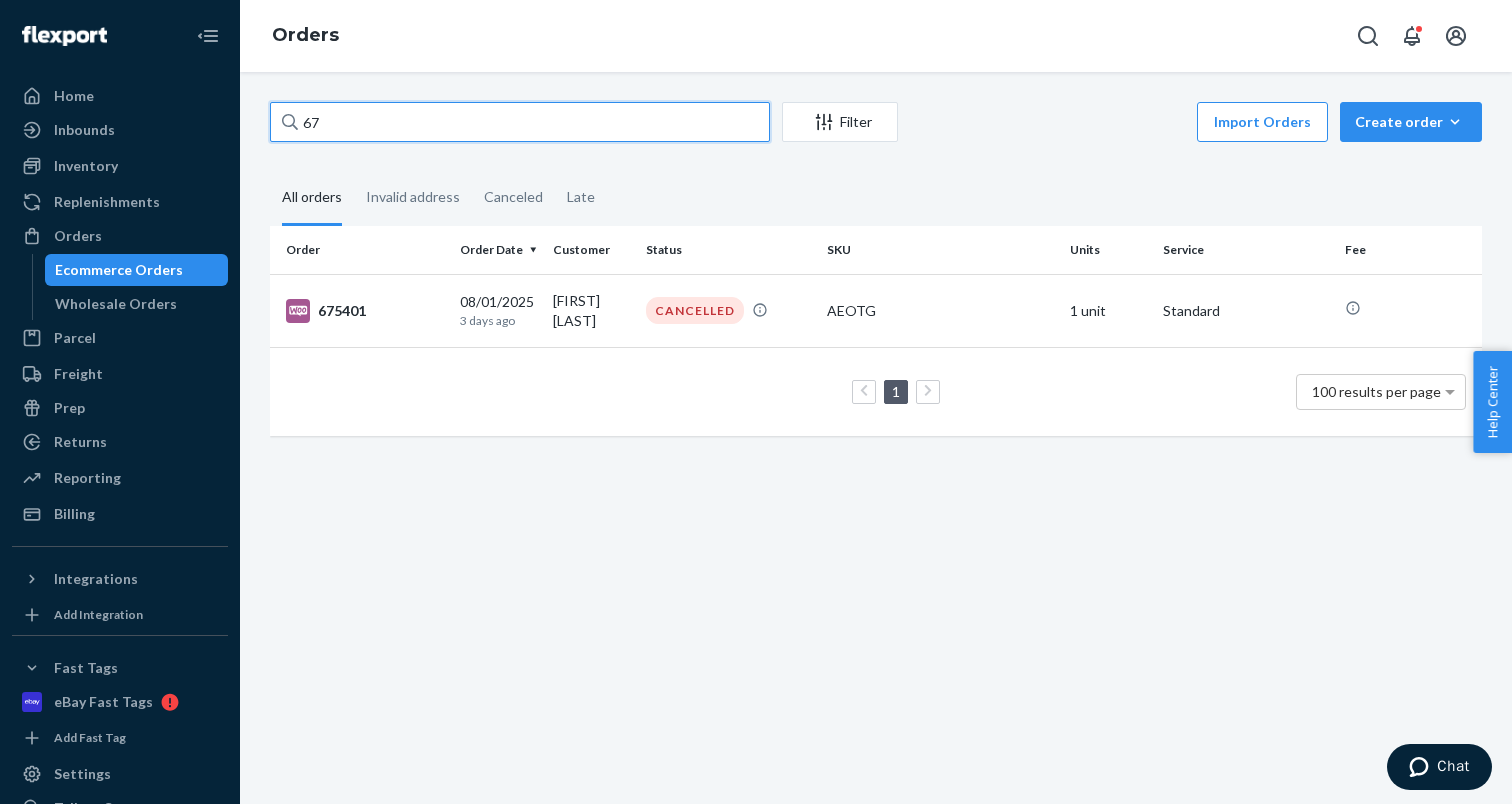 type on "6" 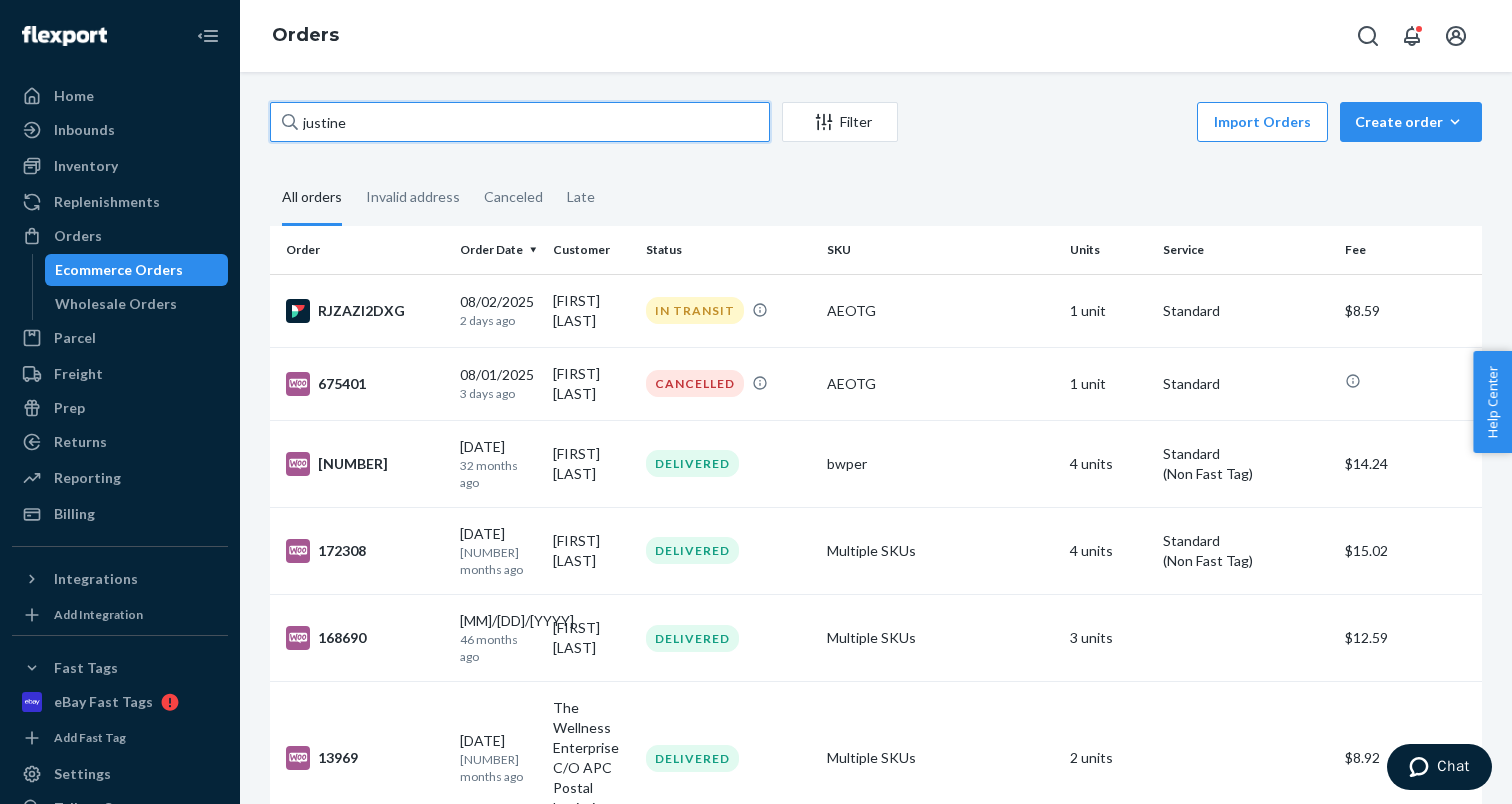 type on "justine" 